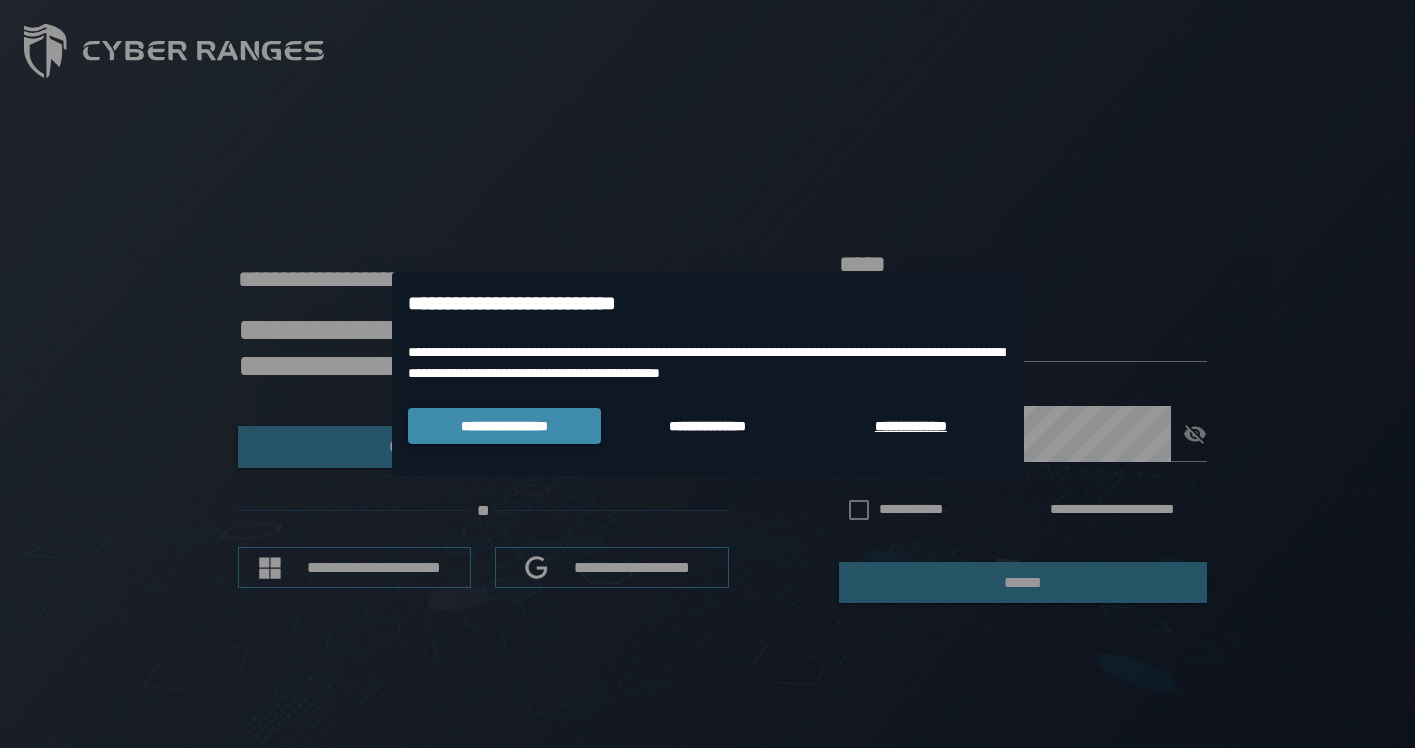 scroll, scrollTop: 0, scrollLeft: 0, axis: both 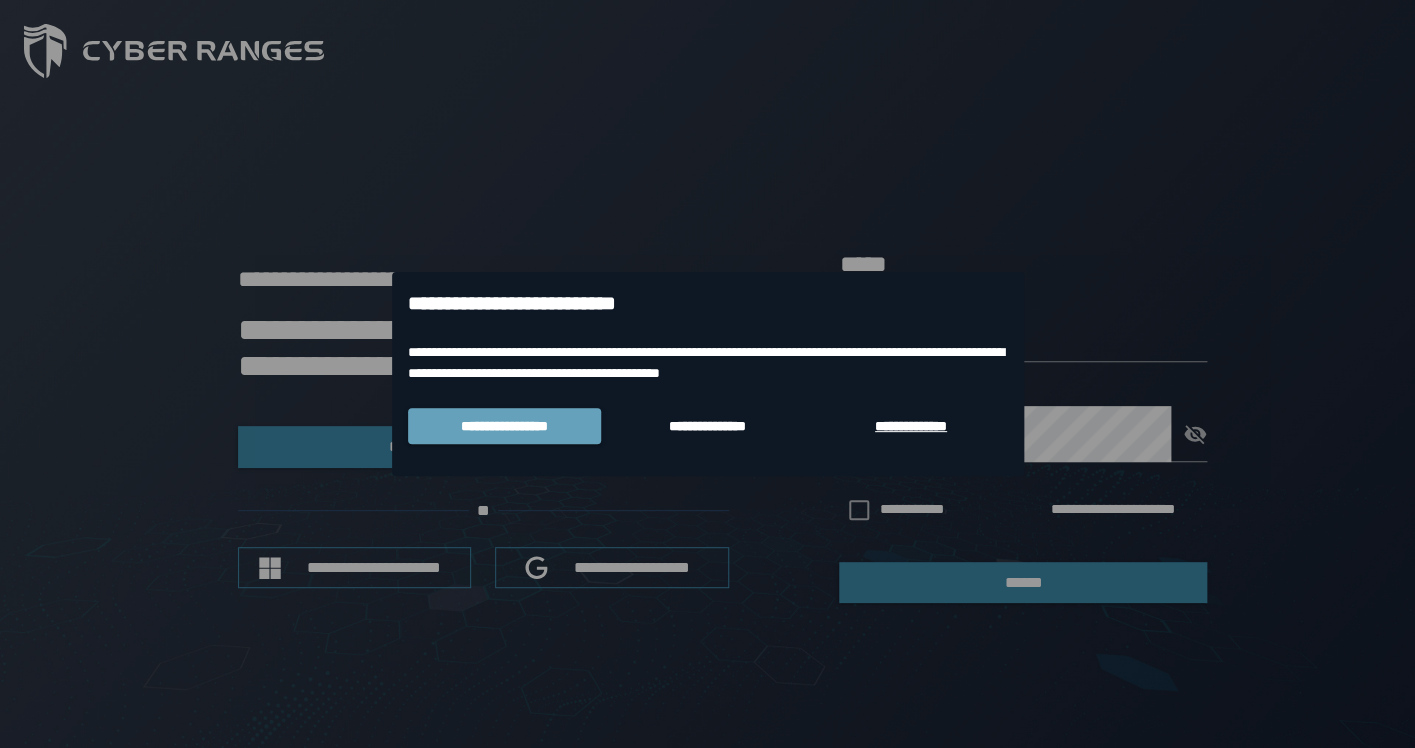 click at bounding box center [707, 374] 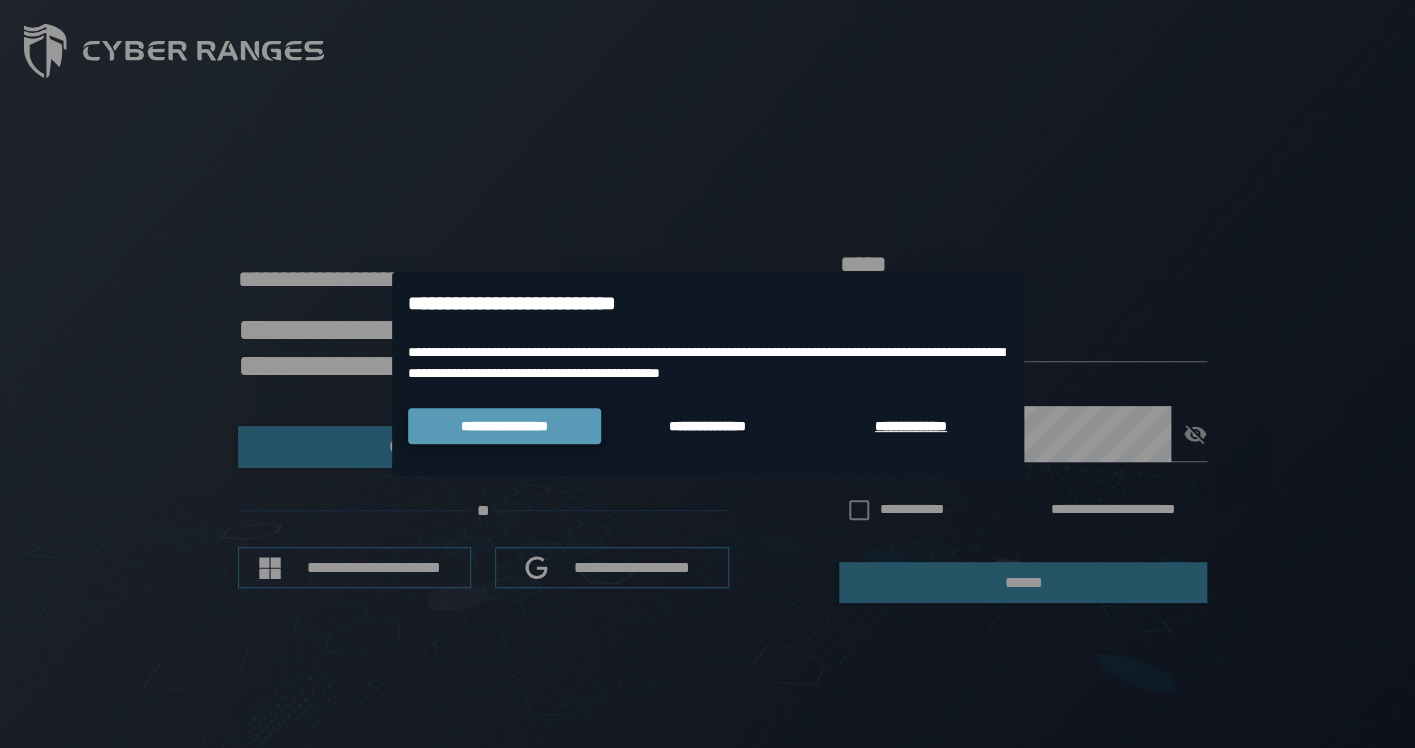 click on "**********" at bounding box center [504, 426] 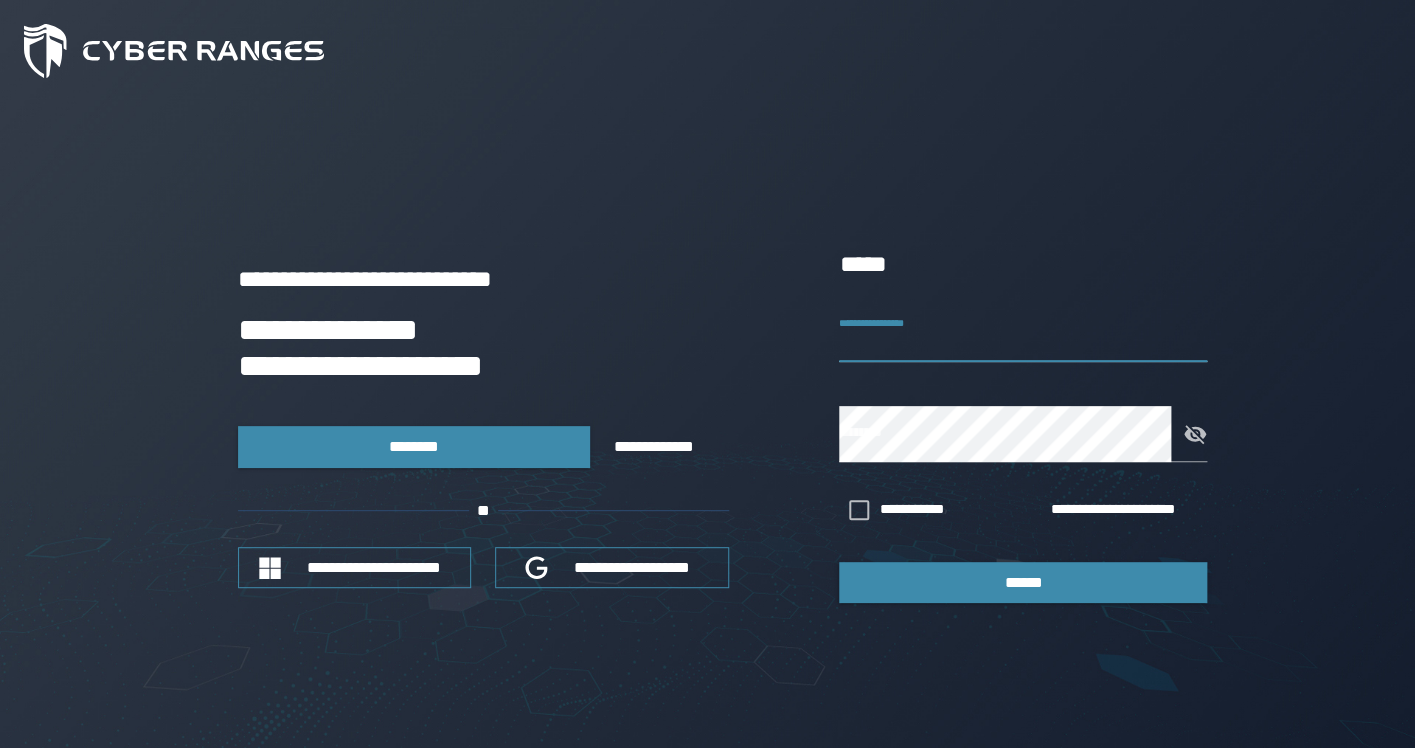 click on "**********" at bounding box center [1023, 334] 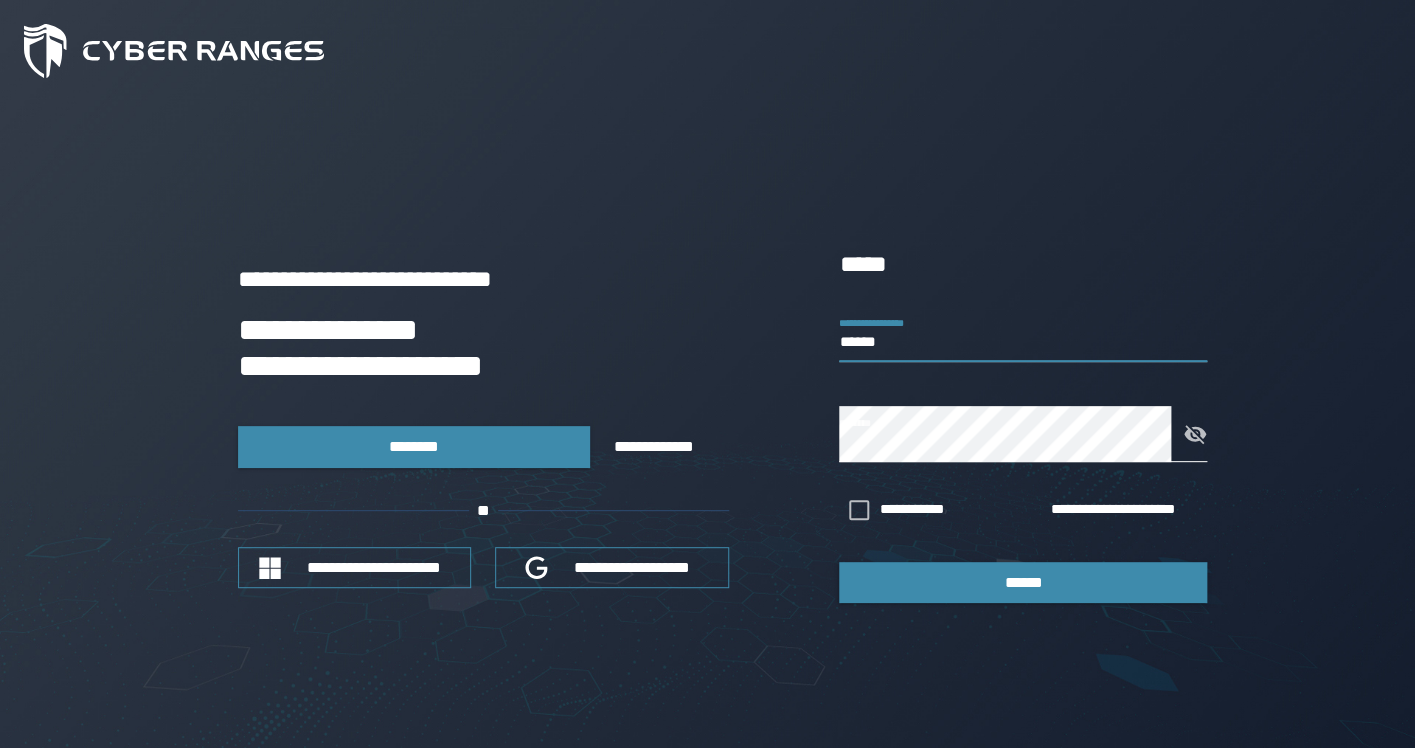 type on "******" 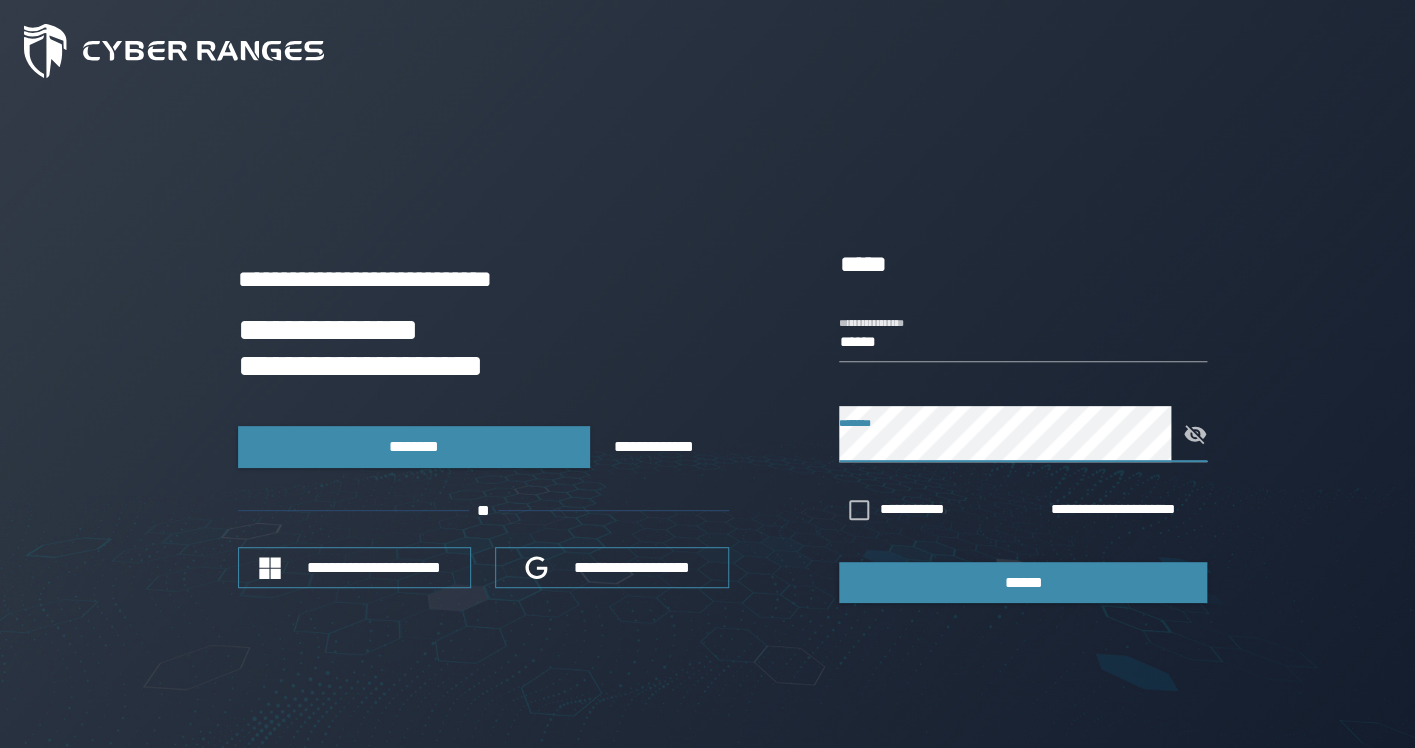 click 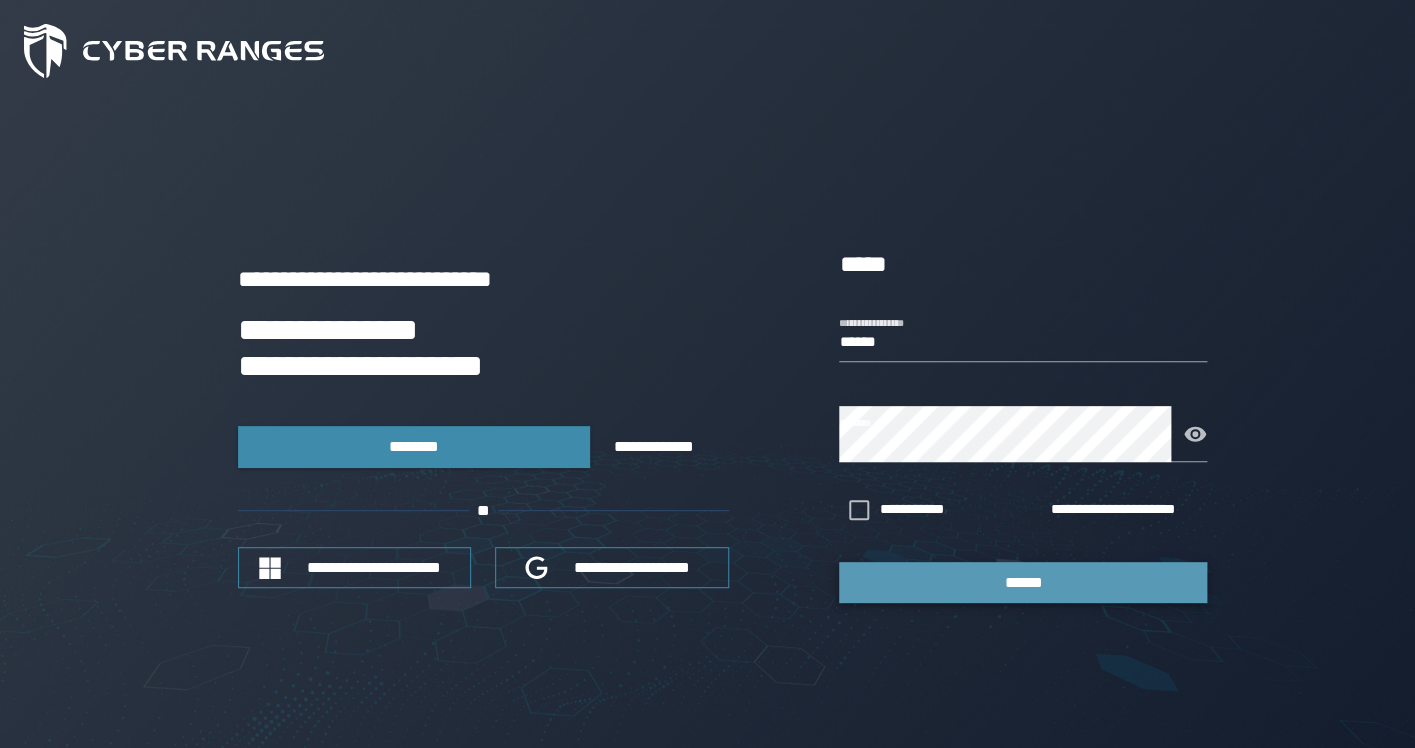 click on "******" at bounding box center (1023, 582) 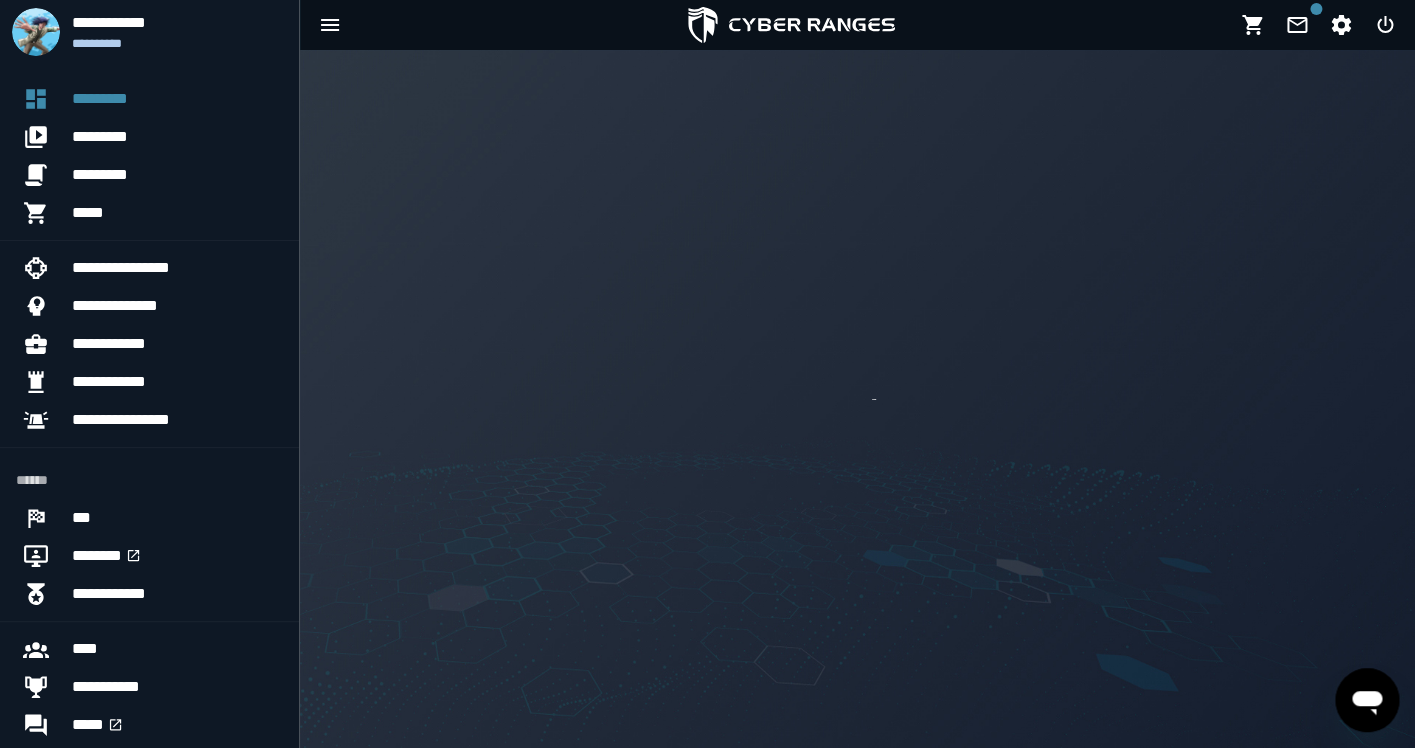 scroll, scrollTop: 0, scrollLeft: 0, axis: both 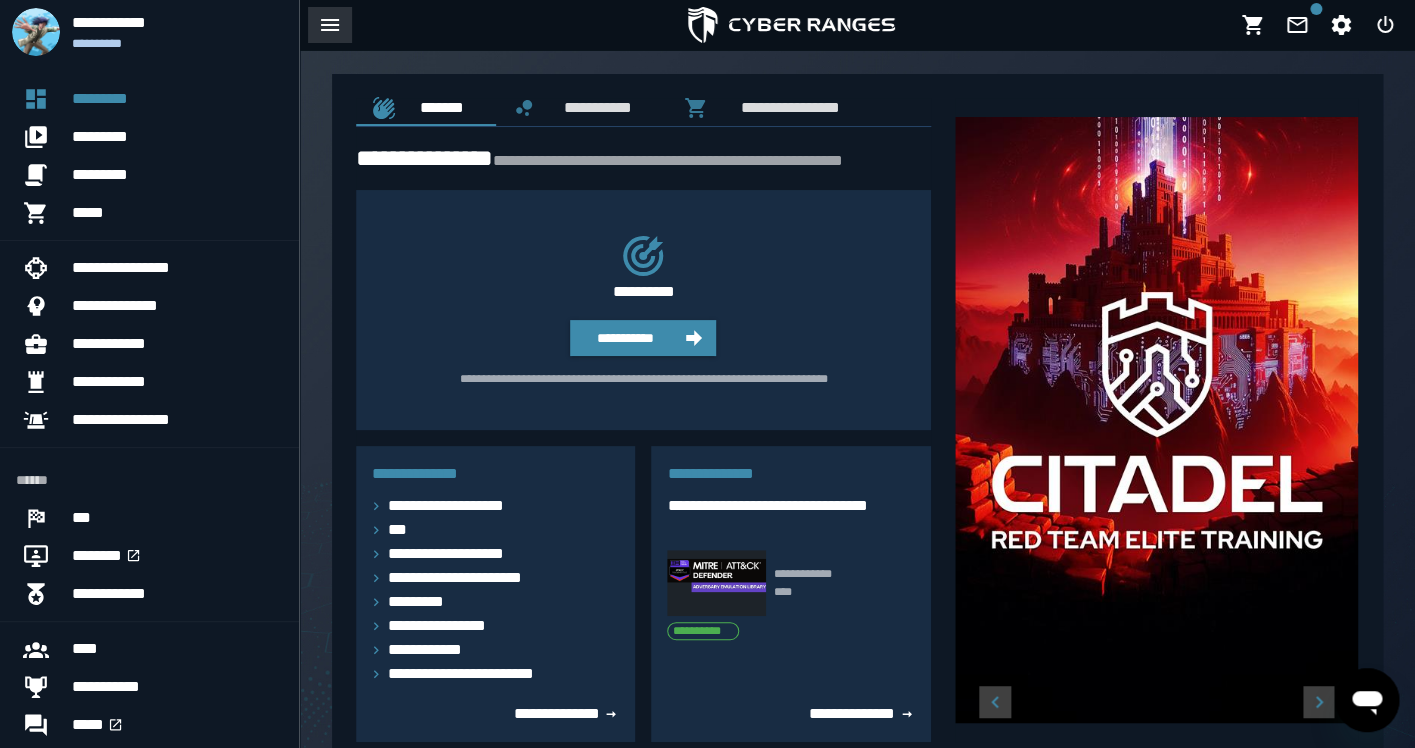 click 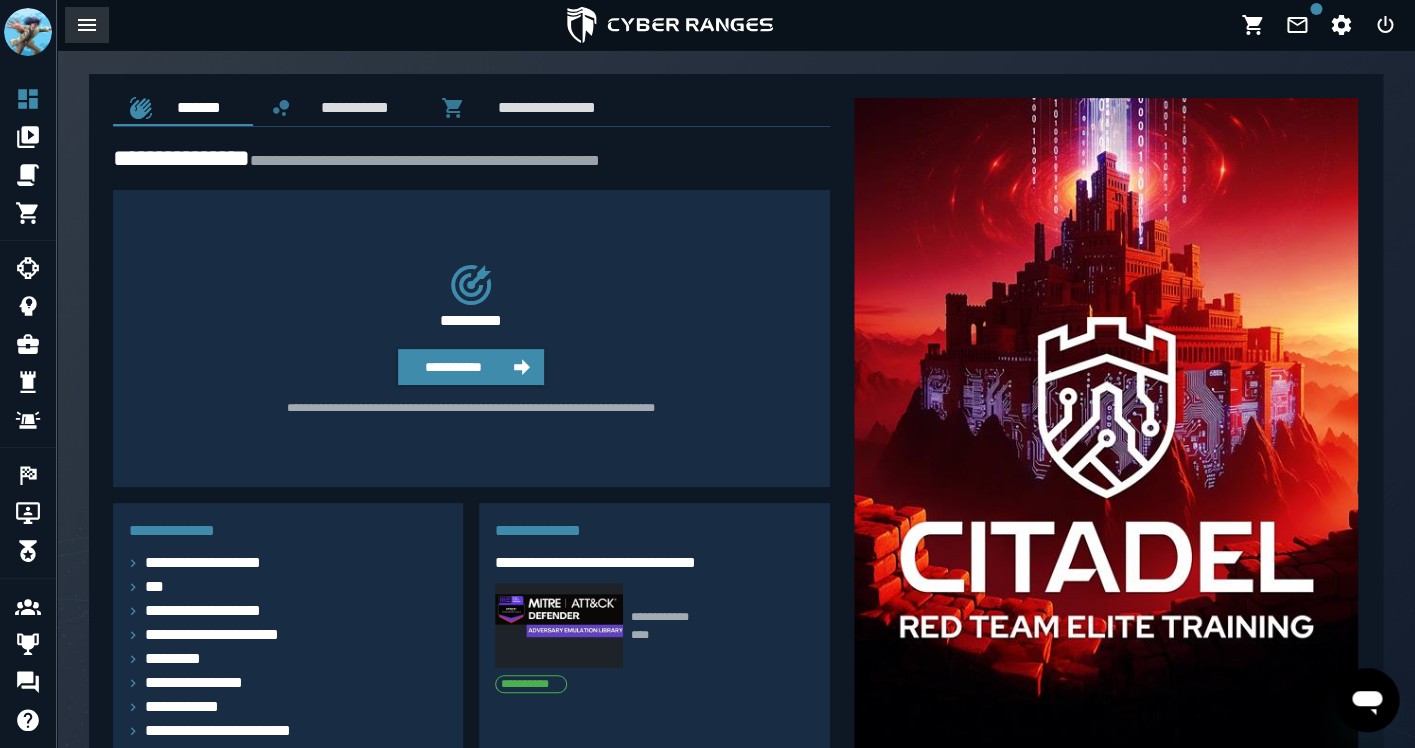 click 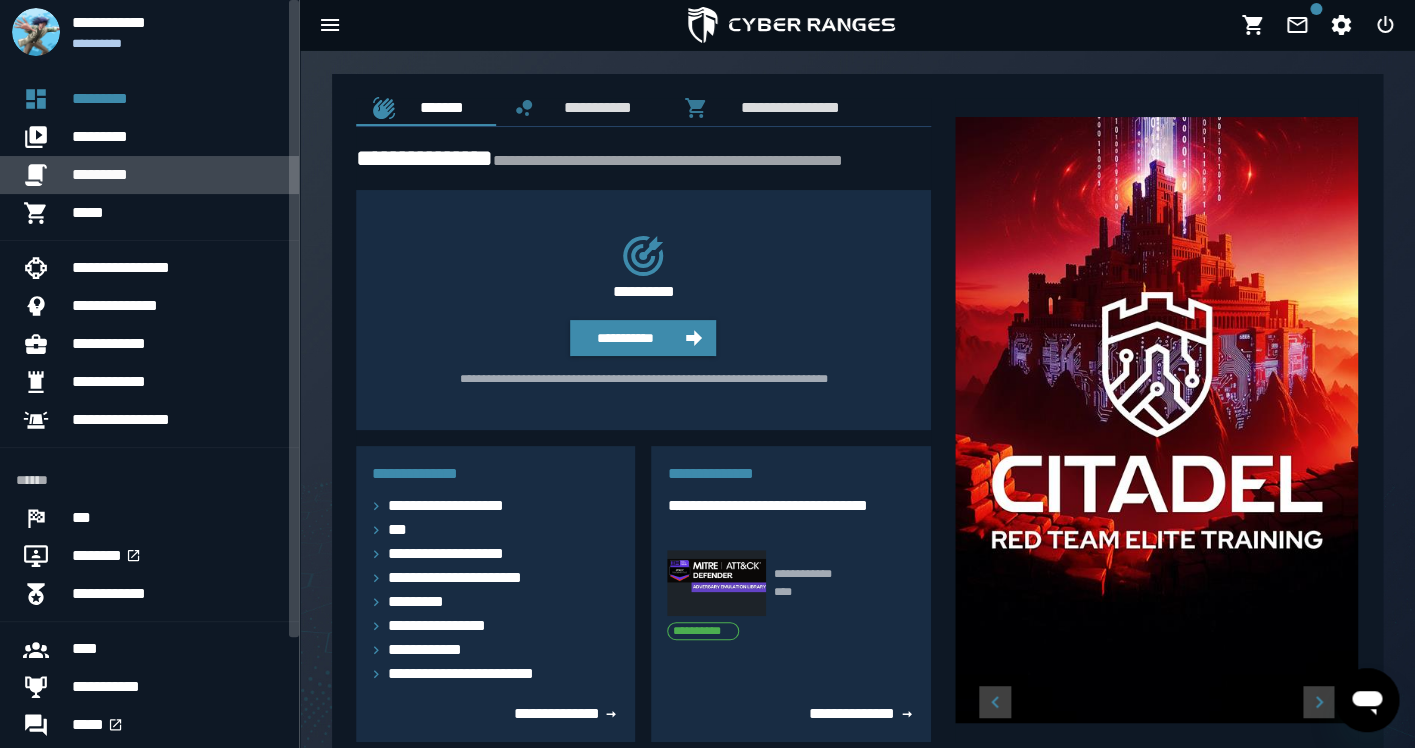 click on "*********" at bounding box center [177, 175] 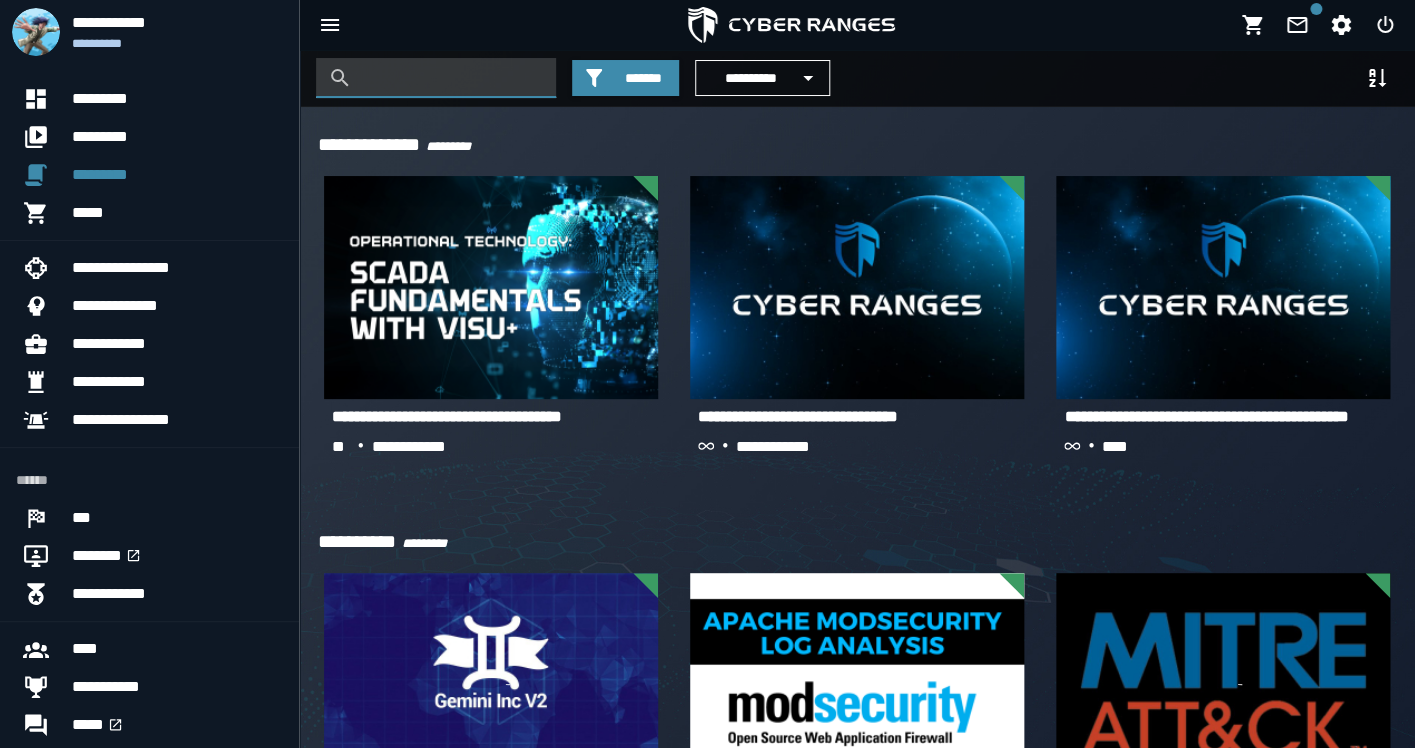 click at bounding box center [451, 78] 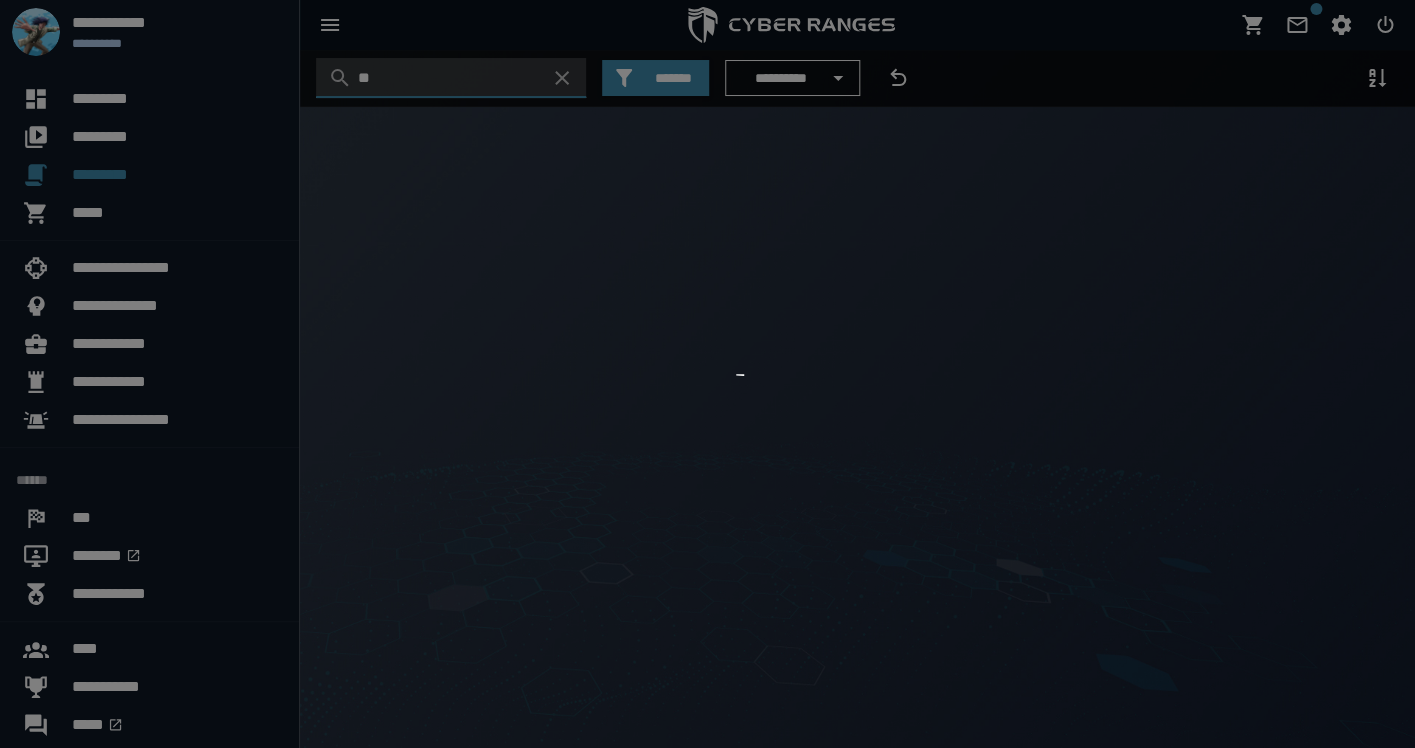 type on "*" 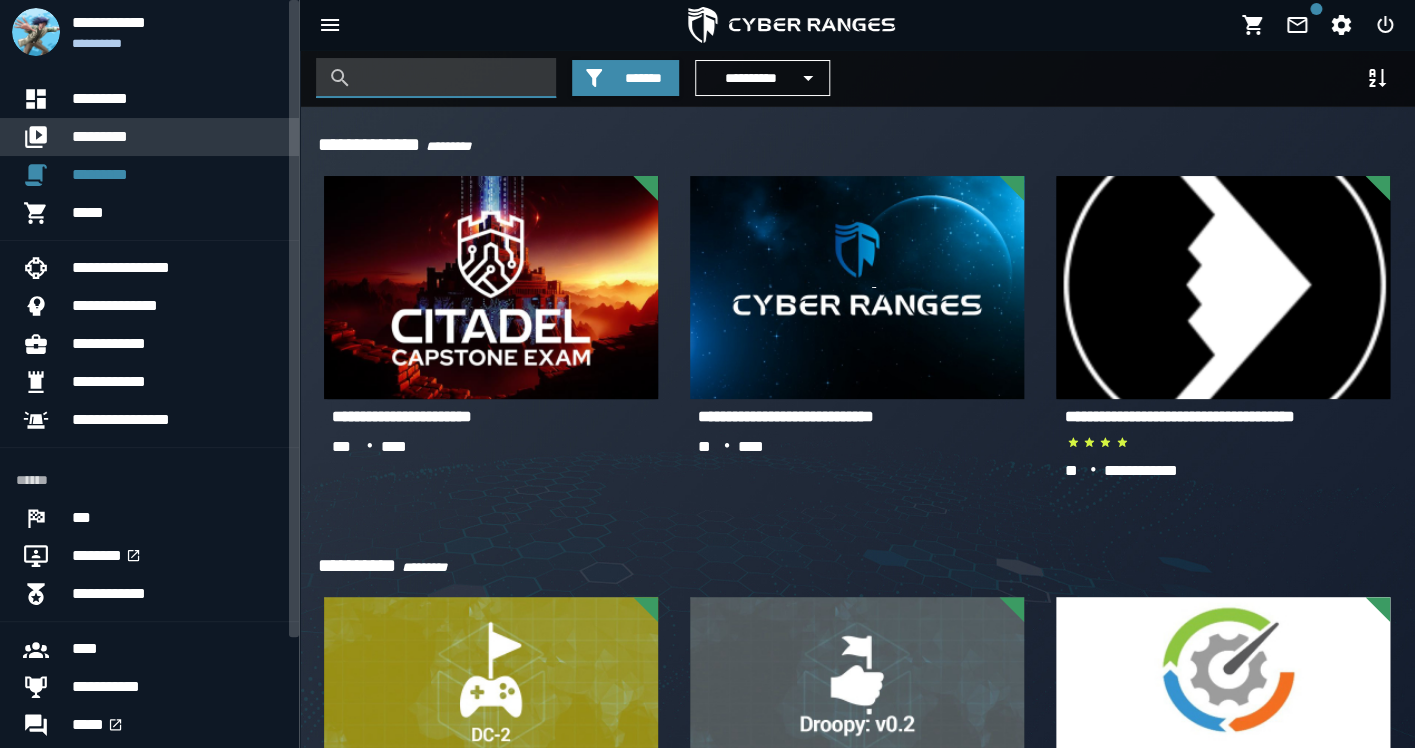 type 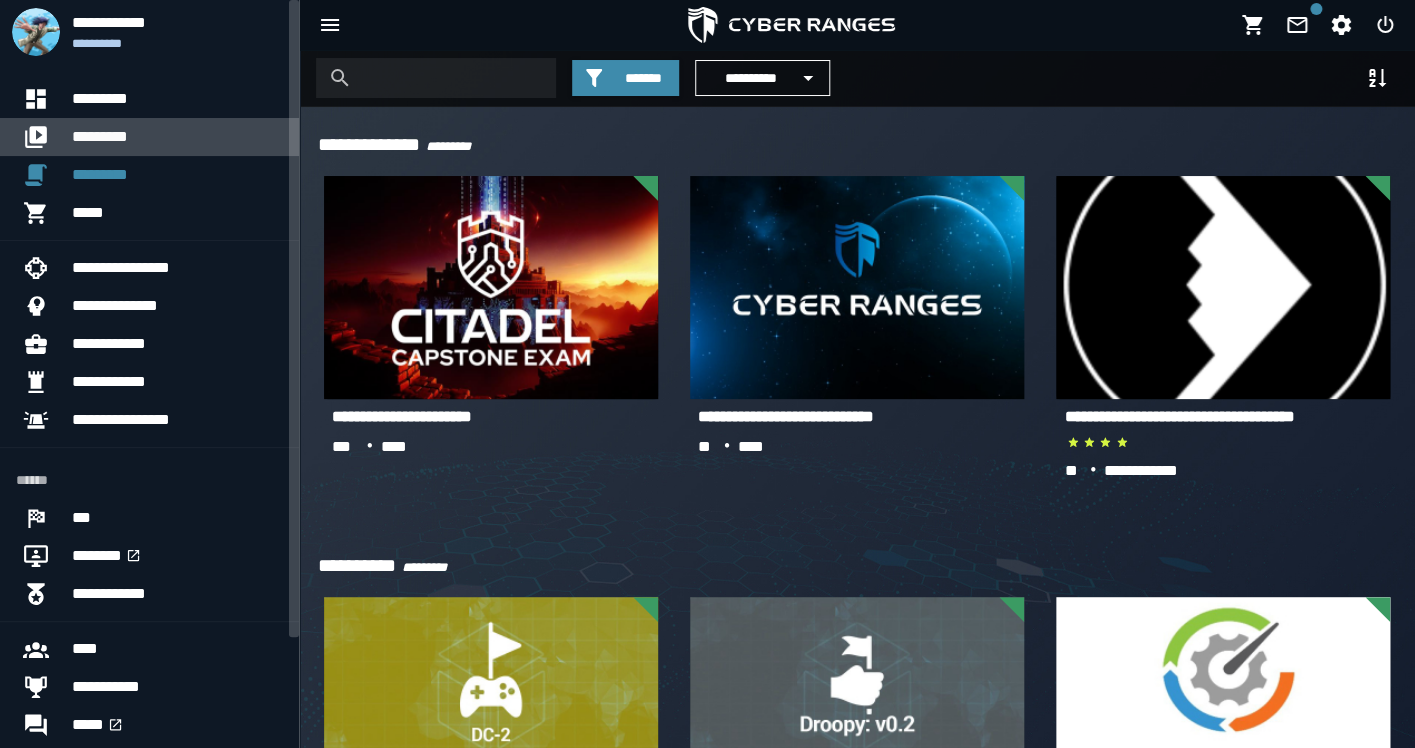 click on "*********" at bounding box center (177, 137) 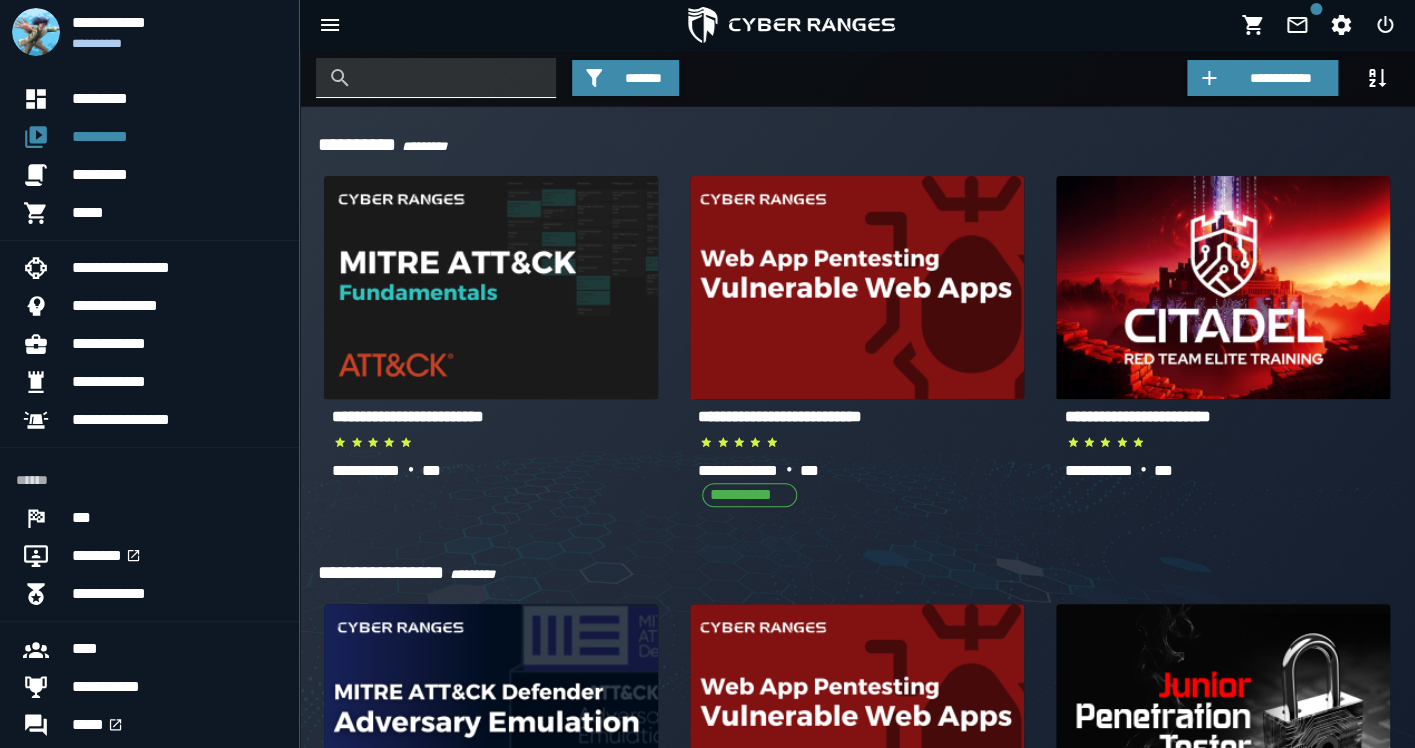 click at bounding box center [451, 78] 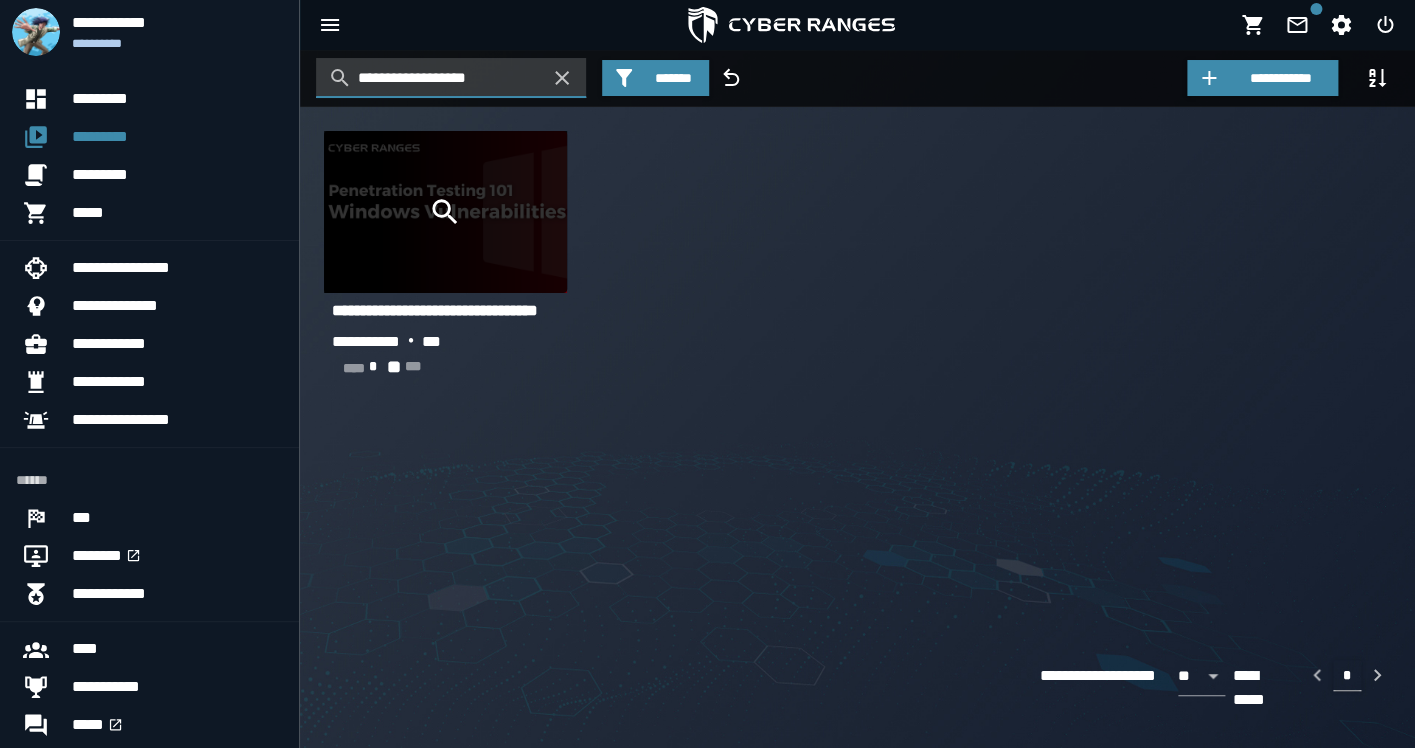 type on "**********" 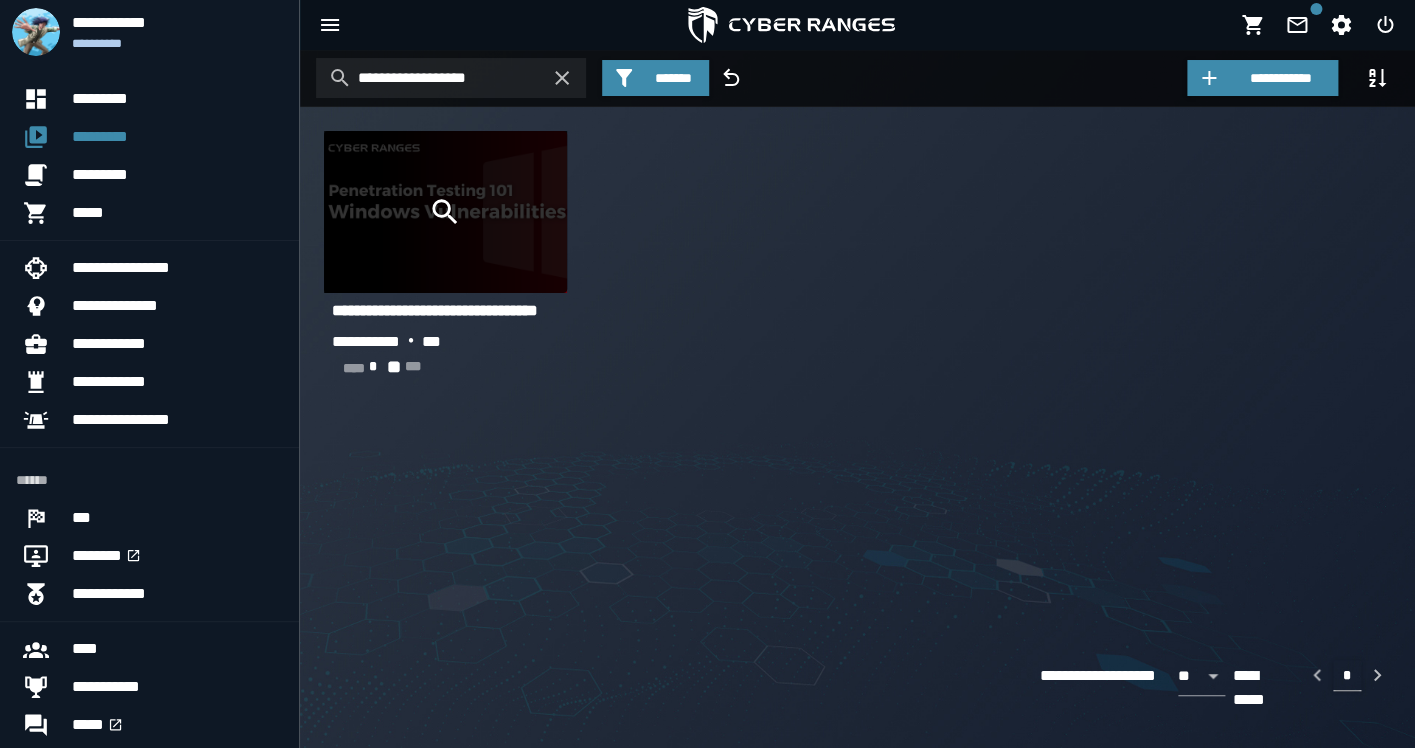click 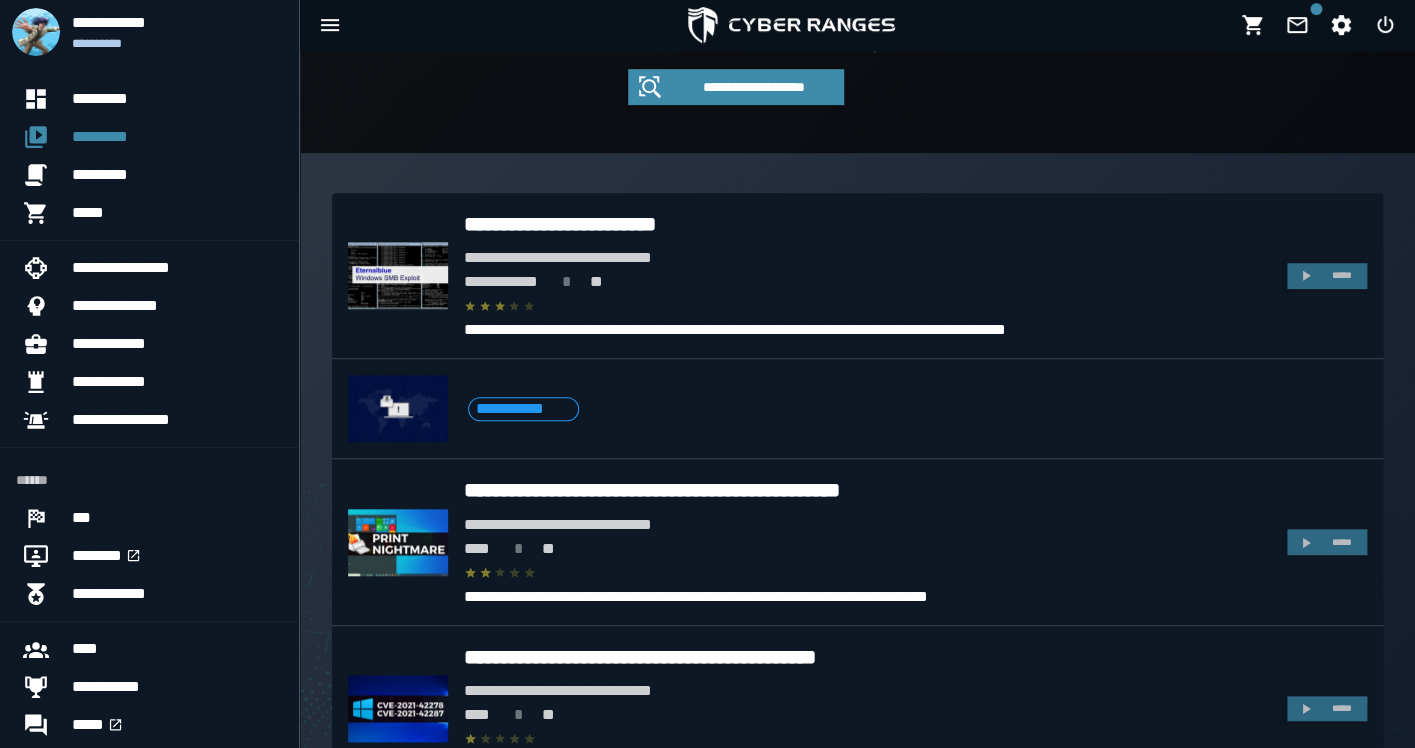 scroll, scrollTop: 386, scrollLeft: 0, axis: vertical 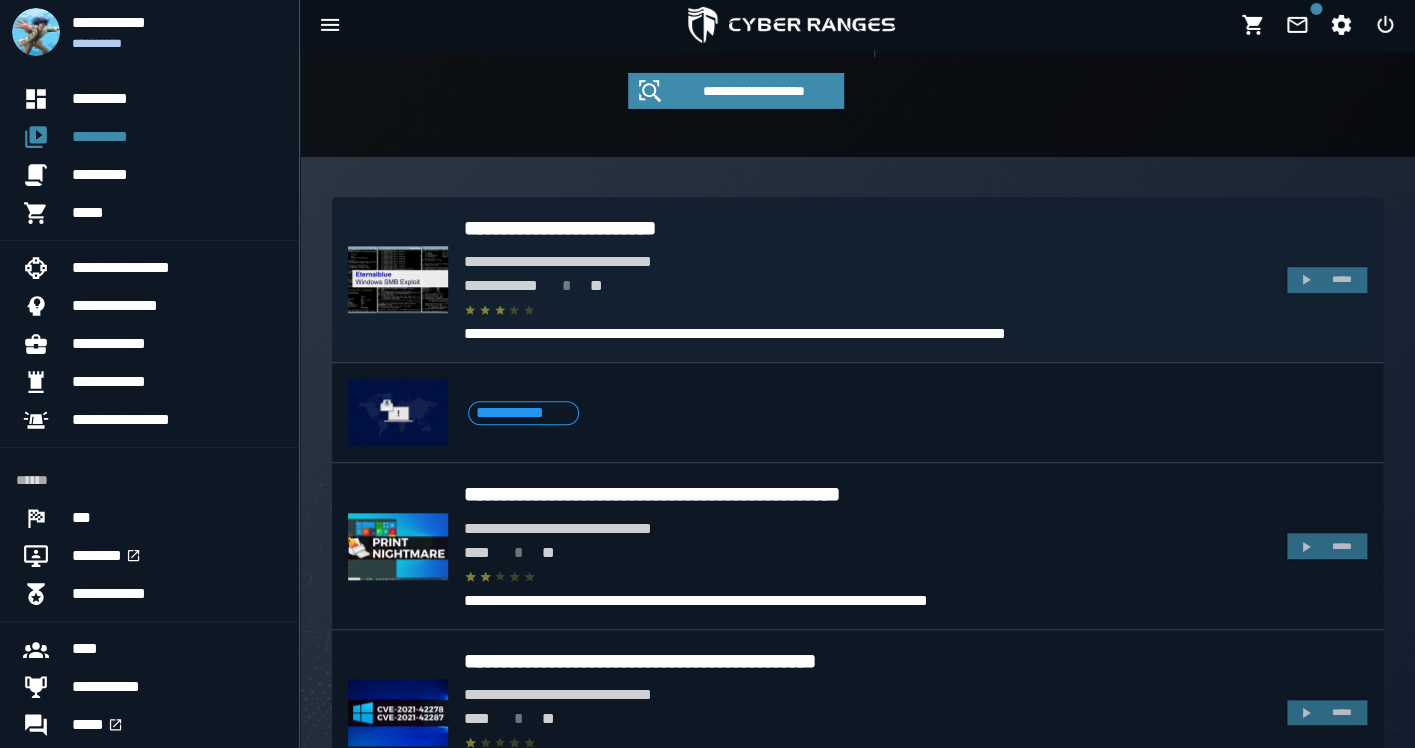 click on "**********" at bounding box center (867, 228) 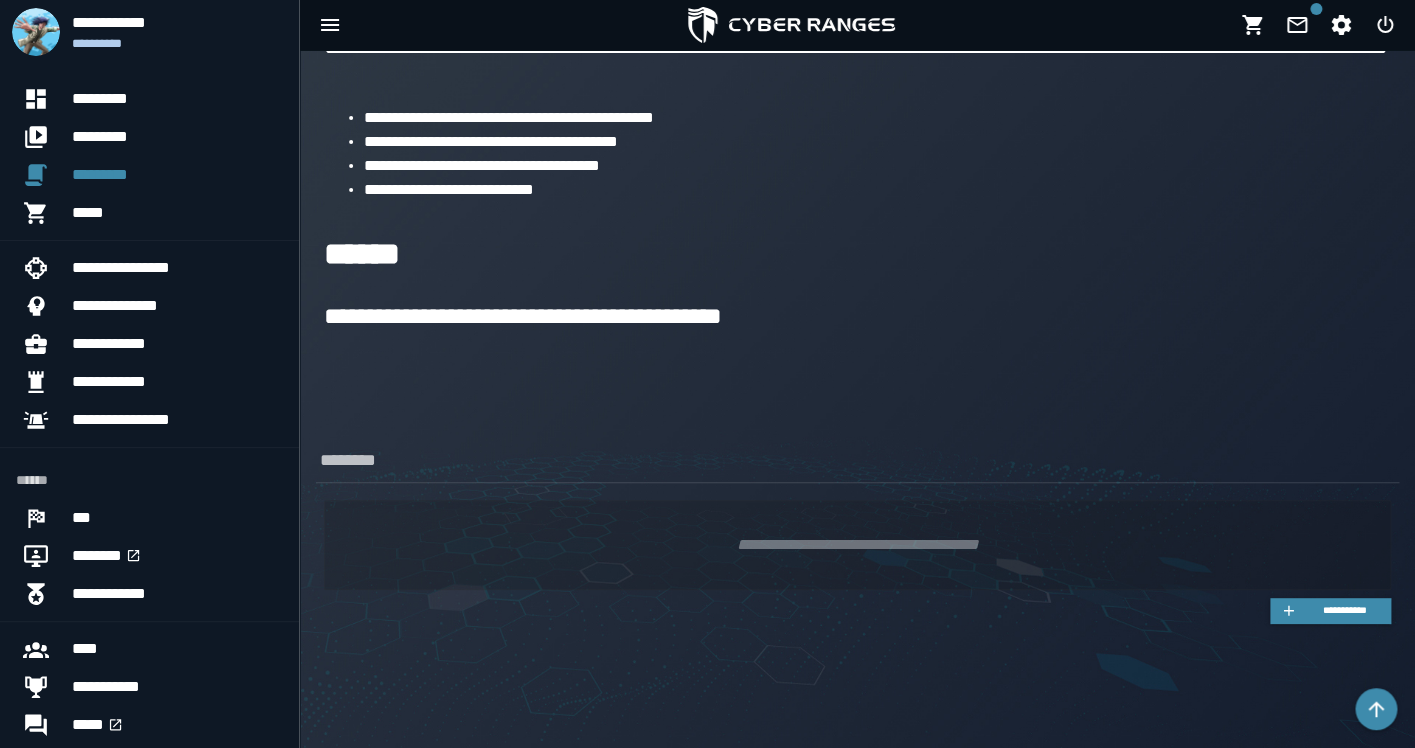 scroll, scrollTop: 0, scrollLeft: 0, axis: both 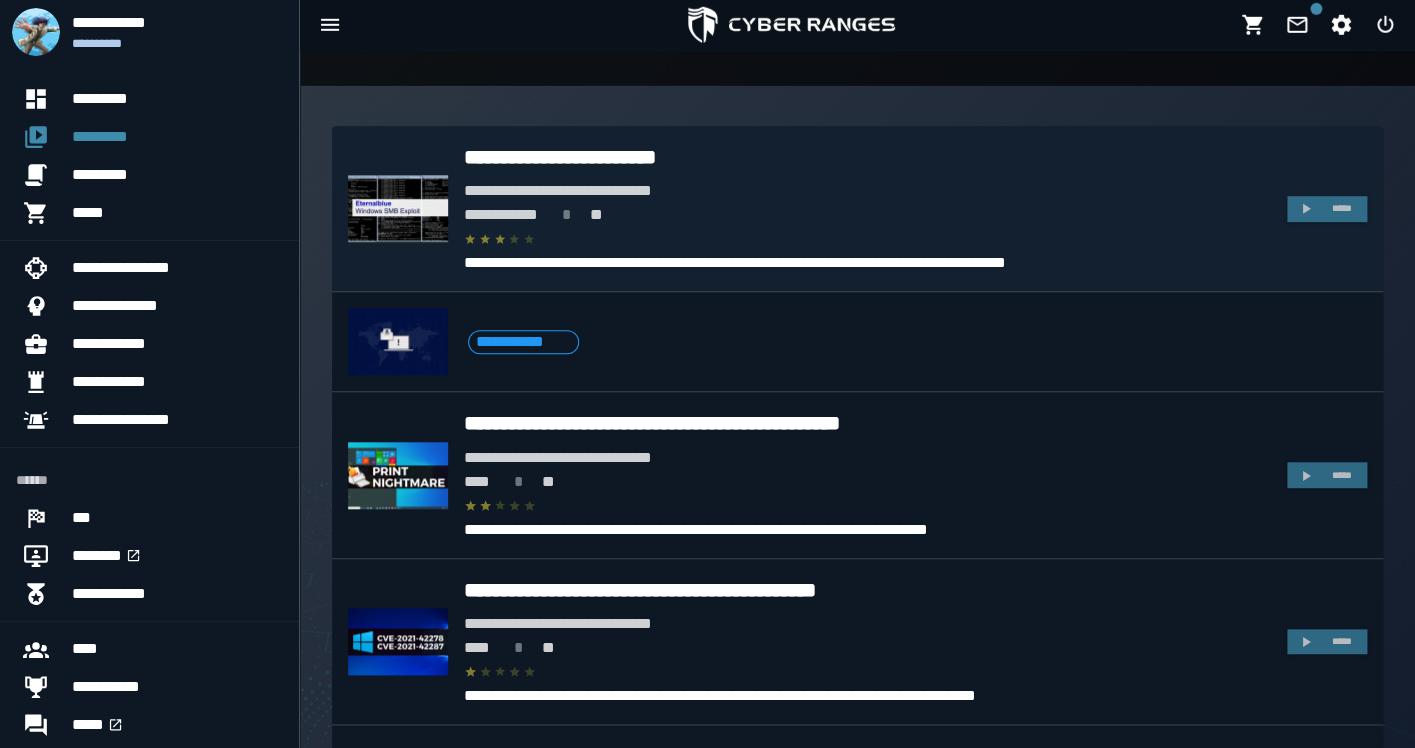 click on "**********" at bounding box center [867, 157] 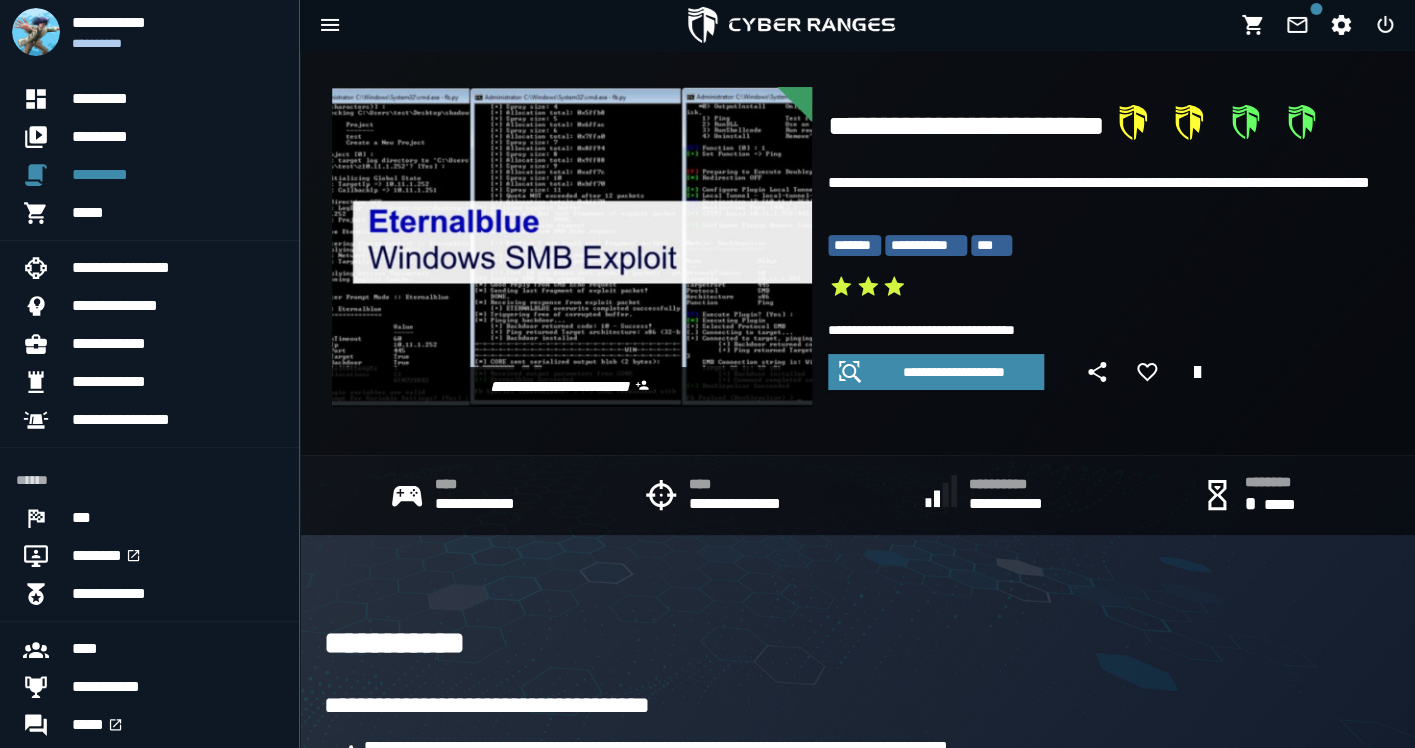 scroll, scrollTop: 0, scrollLeft: 0, axis: both 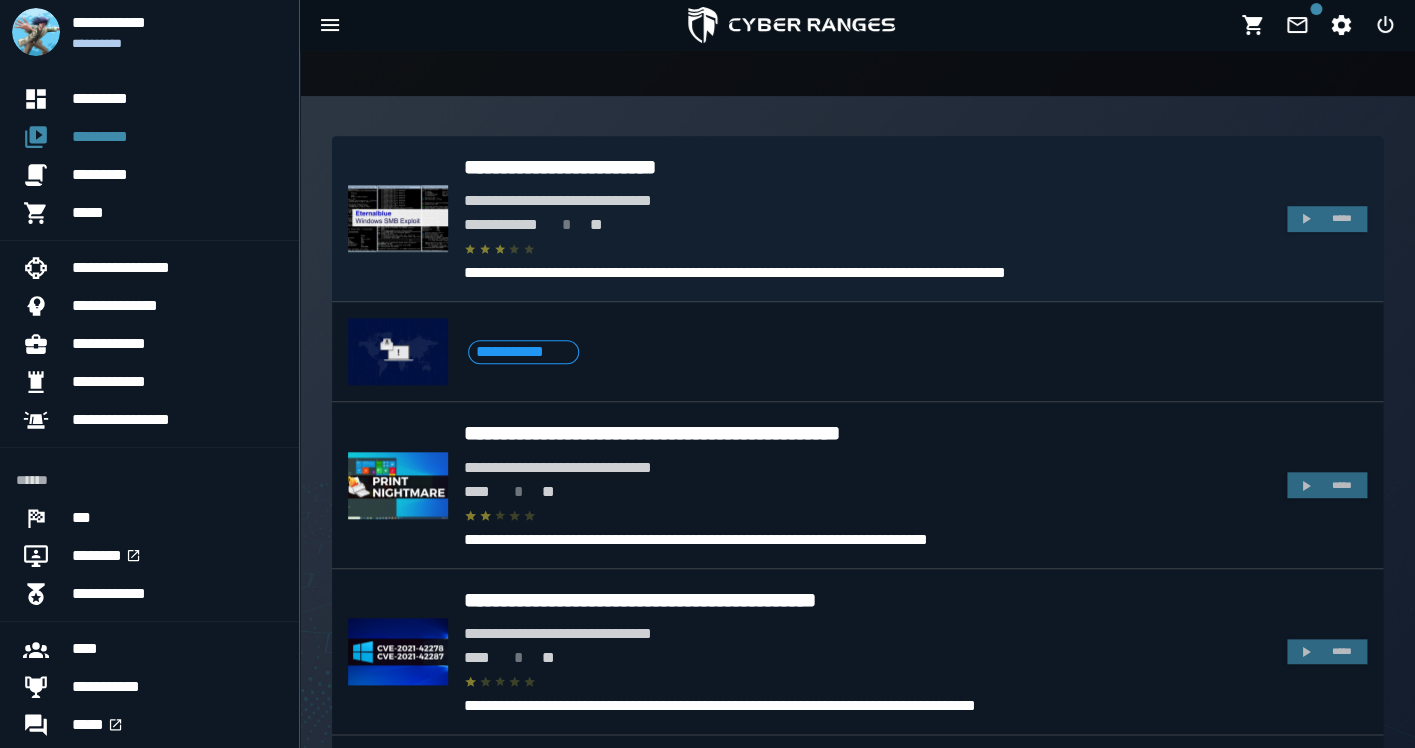 drag, startPoint x: 715, startPoint y: 185, endPoint x: 616, endPoint y: 144, distance: 107.15409 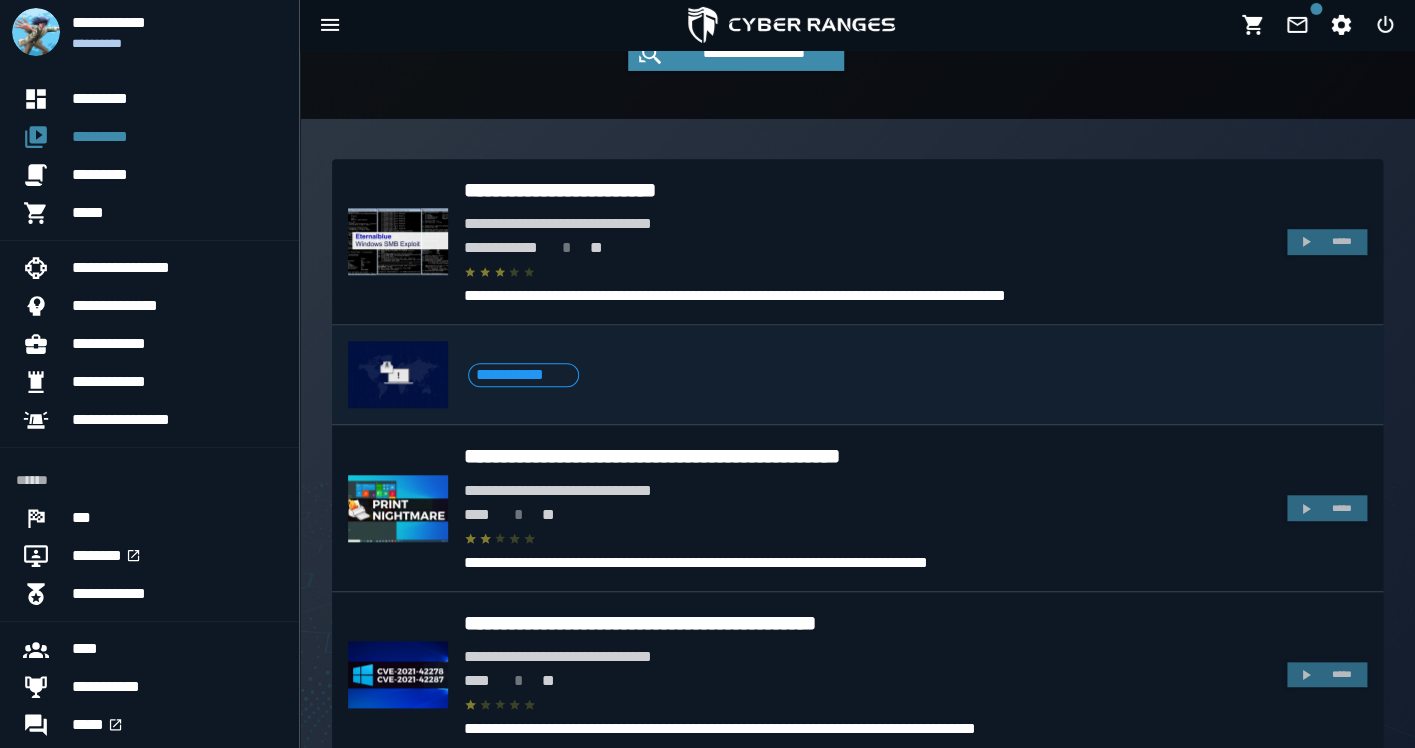 scroll, scrollTop: 420, scrollLeft: 0, axis: vertical 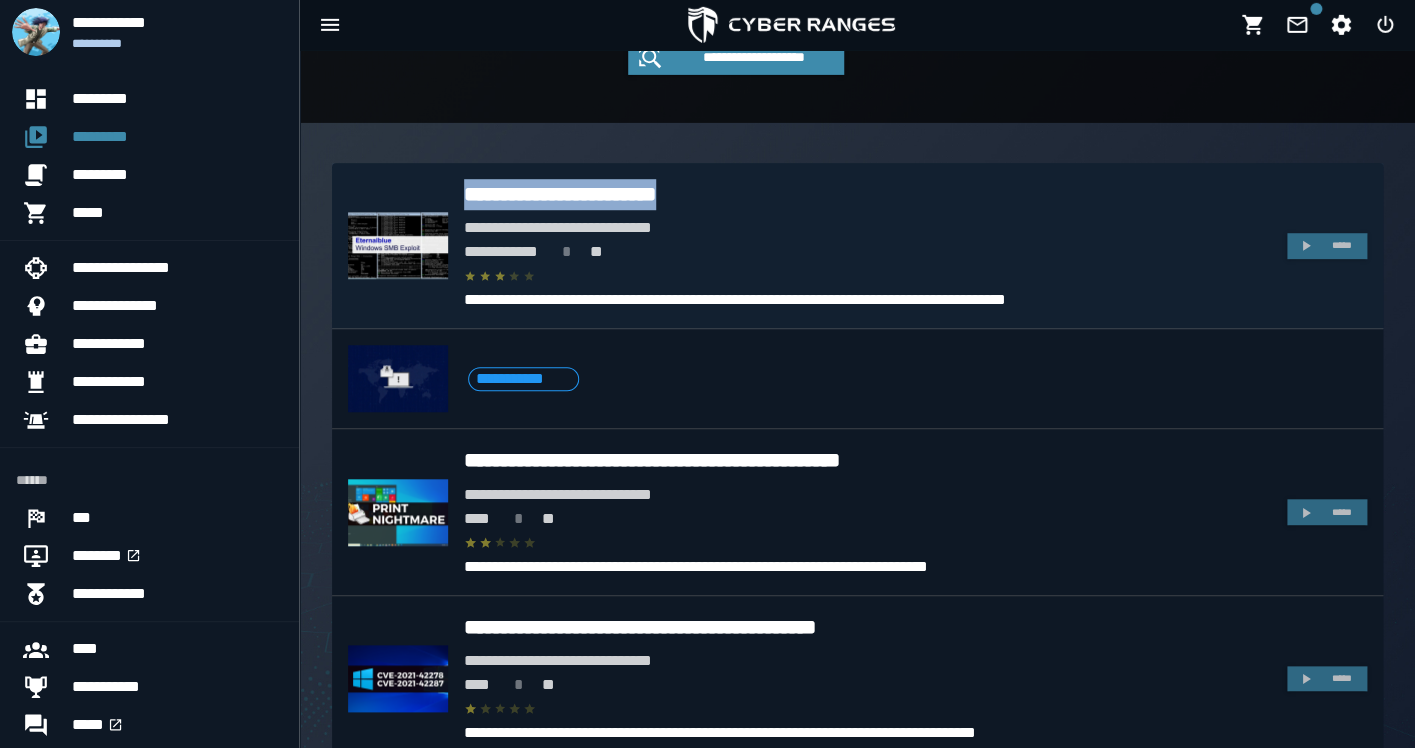 drag, startPoint x: 739, startPoint y: 195, endPoint x: 467, endPoint y: 191, distance: 272.02942 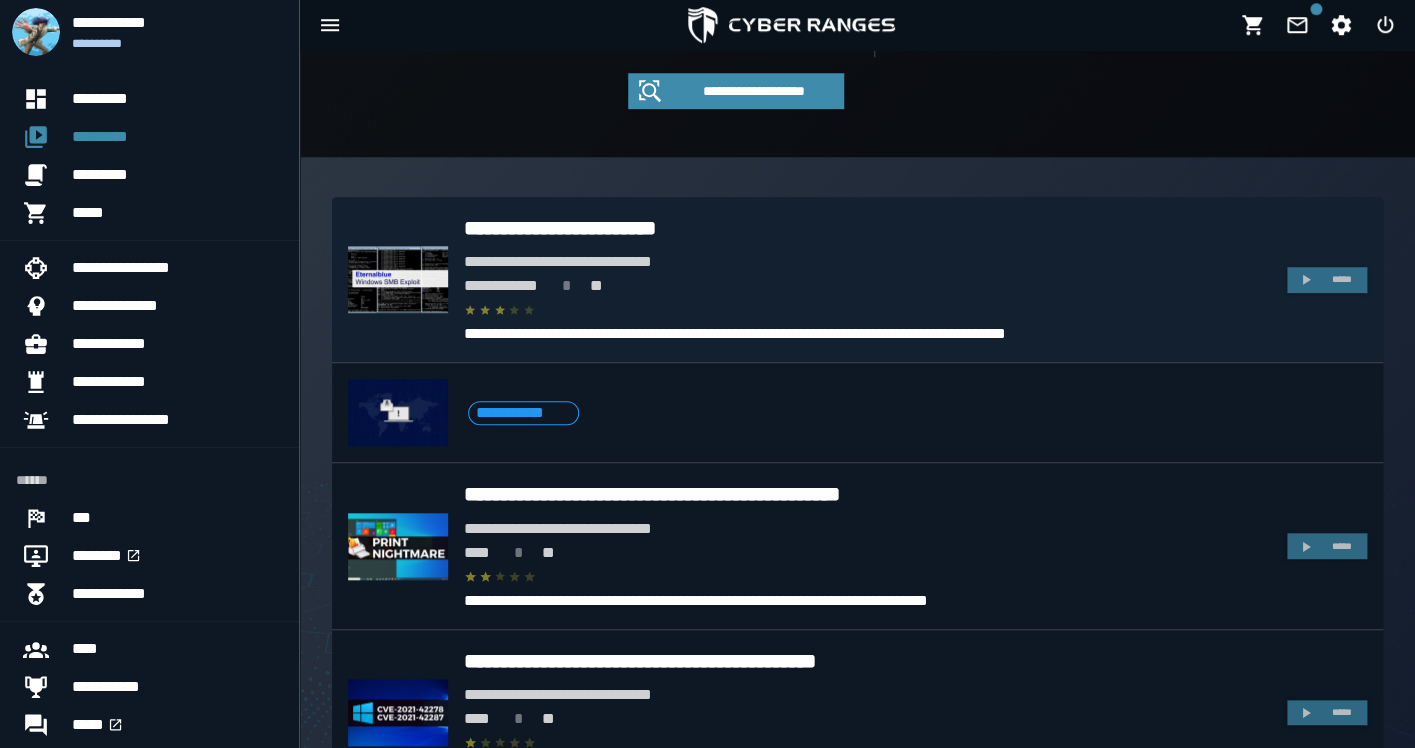 scroll, scrollTop: 384, scrollLeft: 0, axis: vertical 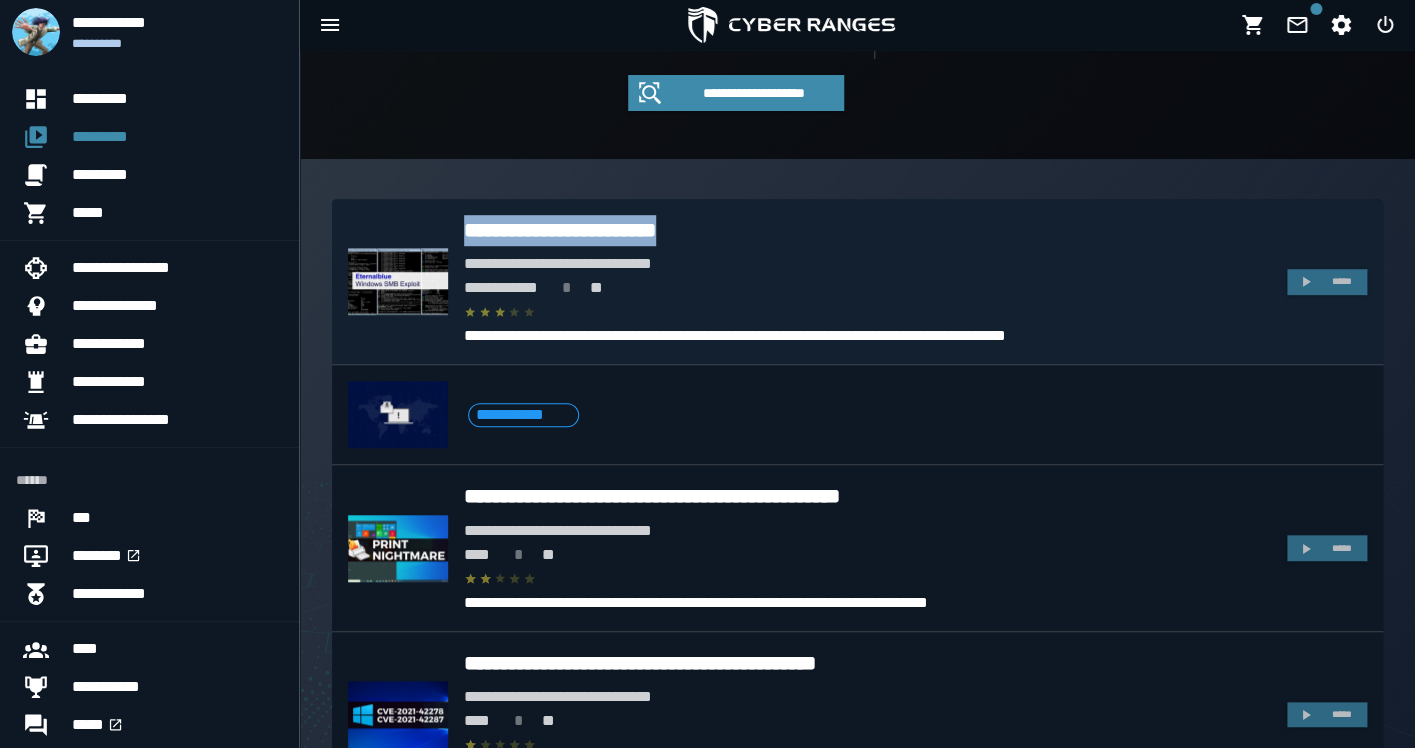 drag, startPoint x: 715, startPoint y: 234, endPoint x: 468, endPoint y: 214, distance: 247.8084 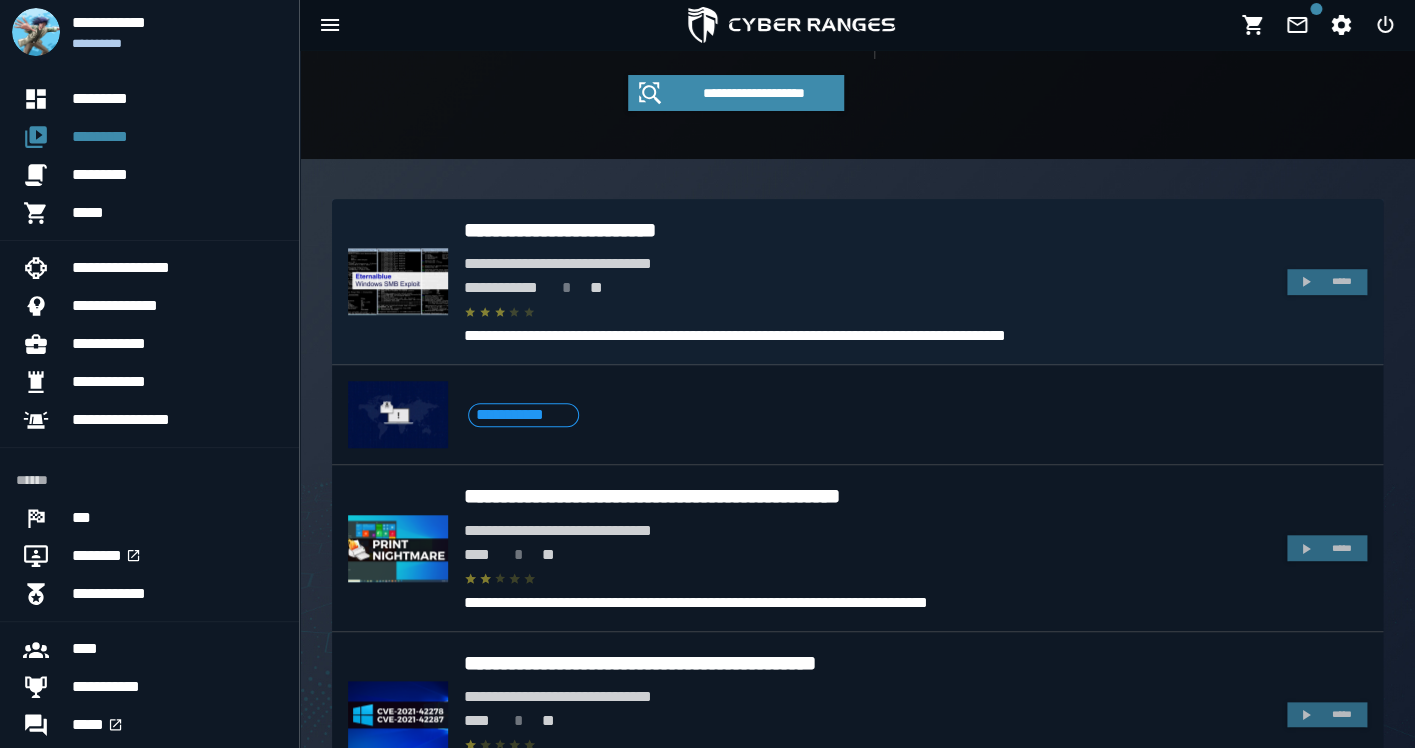 click on "[FIRST] [LAST] [STREET] [CITY], [STATE] [ZIP] [COUNTRY] [EMAIL] [PHONE] [SSN] [DLN] [CCNUM] [DOB] [AGE] [ADDRESS] [COORDINATES] [POSTAL_CODE] [HOME_ADDRESS] [PERSONAL_GEO] [TIME_REF] [BIRTH_DATE] [PERSONAL_TIME] [ADDRESS_LINE_1] [ADDRESS_LINE_2] [CITY_NAME] [STATE_NAME] [POSTAL_CODE_1] [COUNTRY_NAME] [EMAIL_ADDRESS] [PHONE_NUMBER] [SOCIAL_SECURITY_NUMBER] [DRIVER_LICENSE_NUMBER] [CREDIT_CARD_NUMBER] [DATE_OF_BIRTH] [AGE_VALUE] [STREET_ADDRESS] [LATITUDE] [LONGITUDE] [ZIP_CODE] [COUNTRY_CODE] [EMAIL_DOMAIN] [PHONE_PREFIX] [SSN_FORMAT] [DLN_FORMAT] [CCNUM_FORMAT] [DOB_FORMAT] [AGE_FORMAT] [ADDRESS_FORMAT] [COORDINATES_FORMAT] [POSTAL_CODE_FORMAT] [HOME_ADDRESS_FORMAT] [PERSONAL_GEO_FORMAT] [TIME_REF_FORMAT] [BIRTH_DATE_FORMAT] [PERSONAL_TIME_FORMAT] [ADDRESS_LINE_1_FORMAT] [ADDRESS_LINE_2_FORMAT] [CITY_NAME_FORMAT] [STATE_NAME_FORMAT] [POSTAL_CODE_1_FORMAT] [COUNTRY_NAME_FORMAT] [EMAIL_ADDRESS_FORMAT] [PHONE_NUMBER_FORMAT] [SOCIAL_SECURITY_NUMBER_FORMAT] [DRIVER_LICENSE_NUMBER_FORMAT] [CREDIT_CARD_NUMBER_FORMAT] [DATE_OF_BIRTH_FORMAT] [AGE_VALUE_FORMAT] [STREET_ADDRESS_FORMAT] [LATITUDE_FORMAT] [LONGITUDE_FORMAT] [ZIP_CODE_FORMAT] [COUNTRY_CODE_FORMAT] [EMAIL_DOMAIN_FORMAT] [PHONE_PREFIX_FORMAT] [SSN_FORMAT_FORMAT] [DLN_FORMAT_FORMAT] [CCNUM_FORMAT_FORMAT] [DOB_FORMAT_FORMAT] [AGE_FORMAT_FORMAT] [ADDRESS_FORMAT_FORMAT] [COORDINATES_FORMAT_FORMAT] [POSTAL_CODE_FORMAT_FORMAT] [HOME_ADDRESS_FORMAT_FORMAT] [PERSONAL_GEO_FORMAT_FORMAT] [TIME_REF_FORMAT_FORMAT] [BIRTH_DATE_FORMAT_FORMAT] [PERSONAL_TIME_FORMAT_FORMAT] [ADDRESS_LINE_1_FORMAT_FORMAT] [ADDRESS_LINE_2_FORMAT_FORMAT] [CITY_NAME_FORMAT_FORMAT] [STATE_NAME_FORMAT_FORMAT] [POSTAL_CODE_1_FORMAT_FORMAT] [COUNTRY_NAME_FORMAT_FORMAT] [EMAIL_ADDRESS_FORMAT_FORMAT] [PHONE_NUMBER_FORMAT_FORMAT] [SOCIAL_SECURITY_NUMBER_FORMAT_FORMAT] [DRIVER_LICENSE_NUMBER_FORMAT_FORMAT] [CREDIT_CARD_NUMBER_FORMAT_FORMAT] [DATE_OF_BIRTH_FORMAT_FORMAT] [AGE_VALUE_FORMAT_FORMAT] [STREET_ADDRESS_FORMAT_FORMAT] [LATITUDE_FORMAT_FORMAT] [LONGITUDE_FORMAT_FORMAT] [ZIP_CODE_FORMAT_FORMAT] [COUNTRY_CODE_FORMAT_FORMAT] [EMAIL_DOMAIN_FORMAT_FORMAT] [PHONE_PREFIX_FORMAT_FORMAT]" 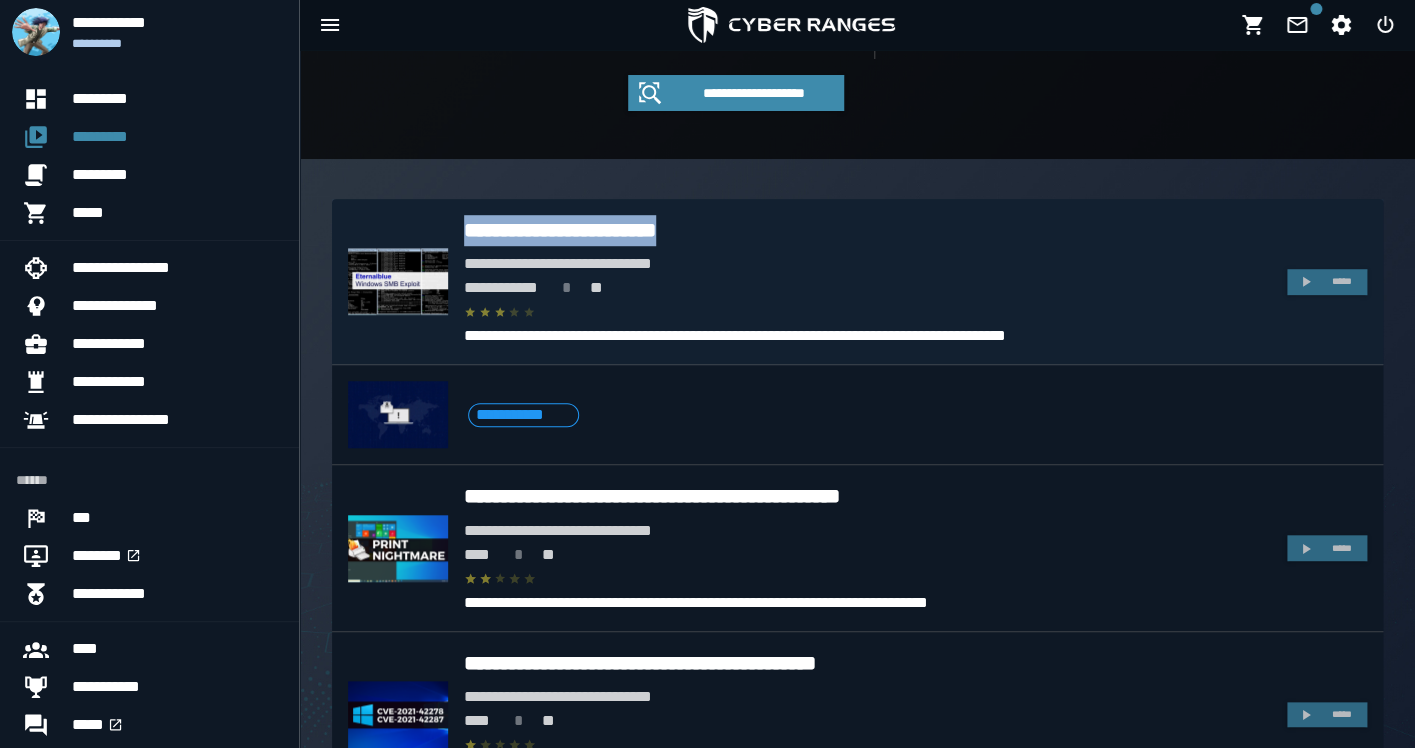 drag, startPoint x: 701, startPoint y: 228, endPoint x: 468, endPoint y: 228, distance: 233 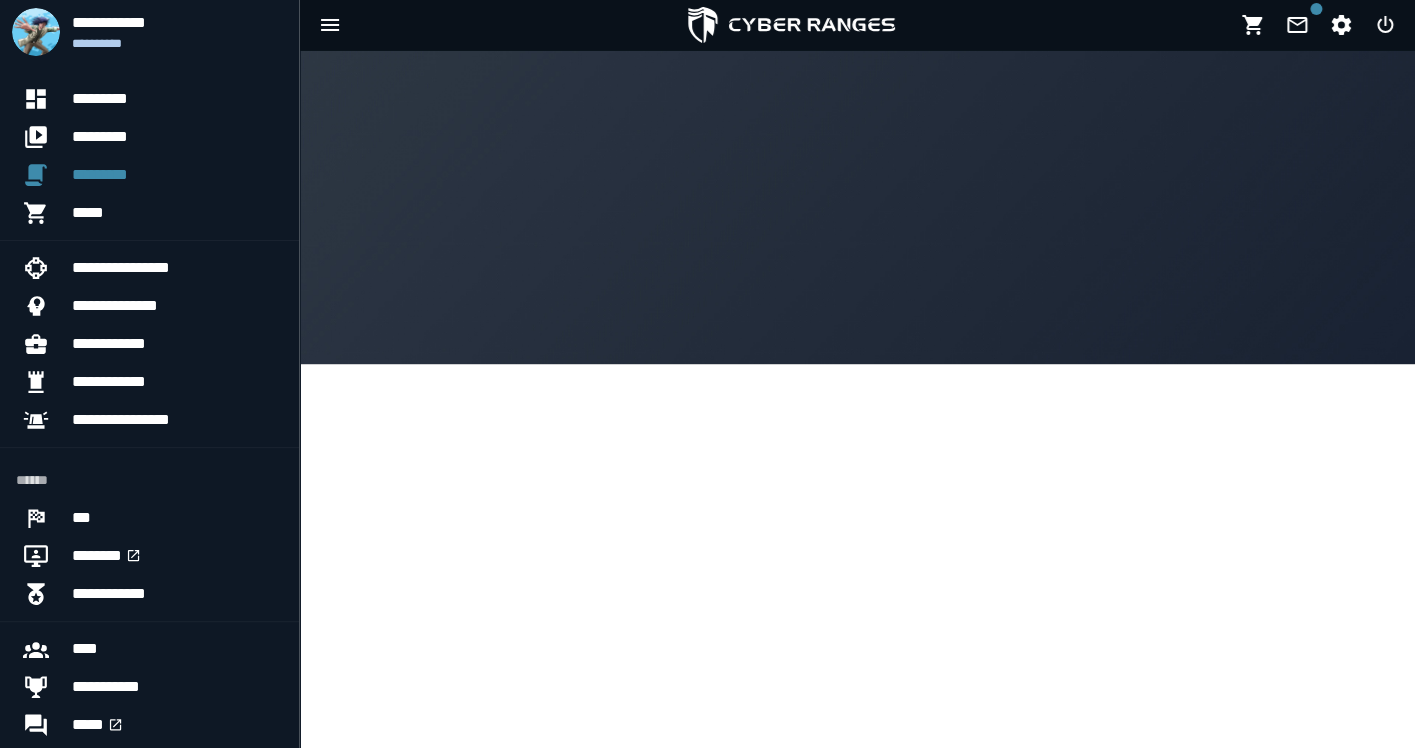 scroll, scrollTop: 0, scrollLeft: 0, axis: both 